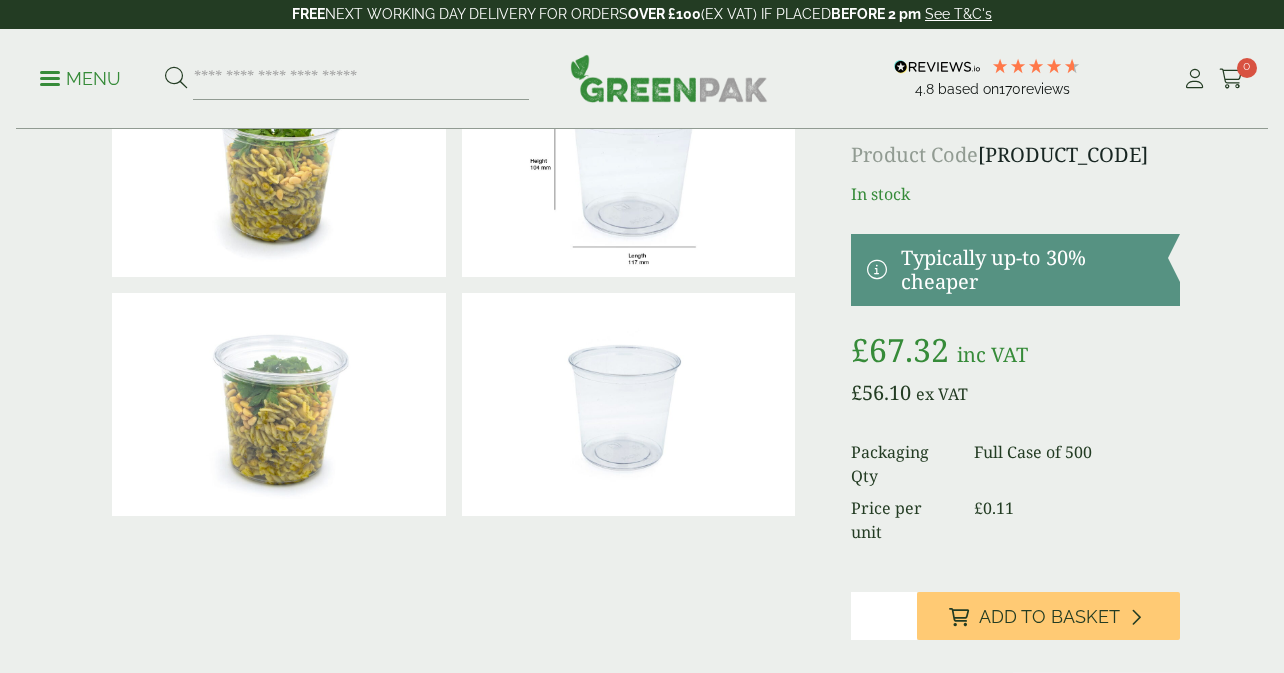 scroll, scrollTop: 147, scrollLeft: 0, axis: vertical 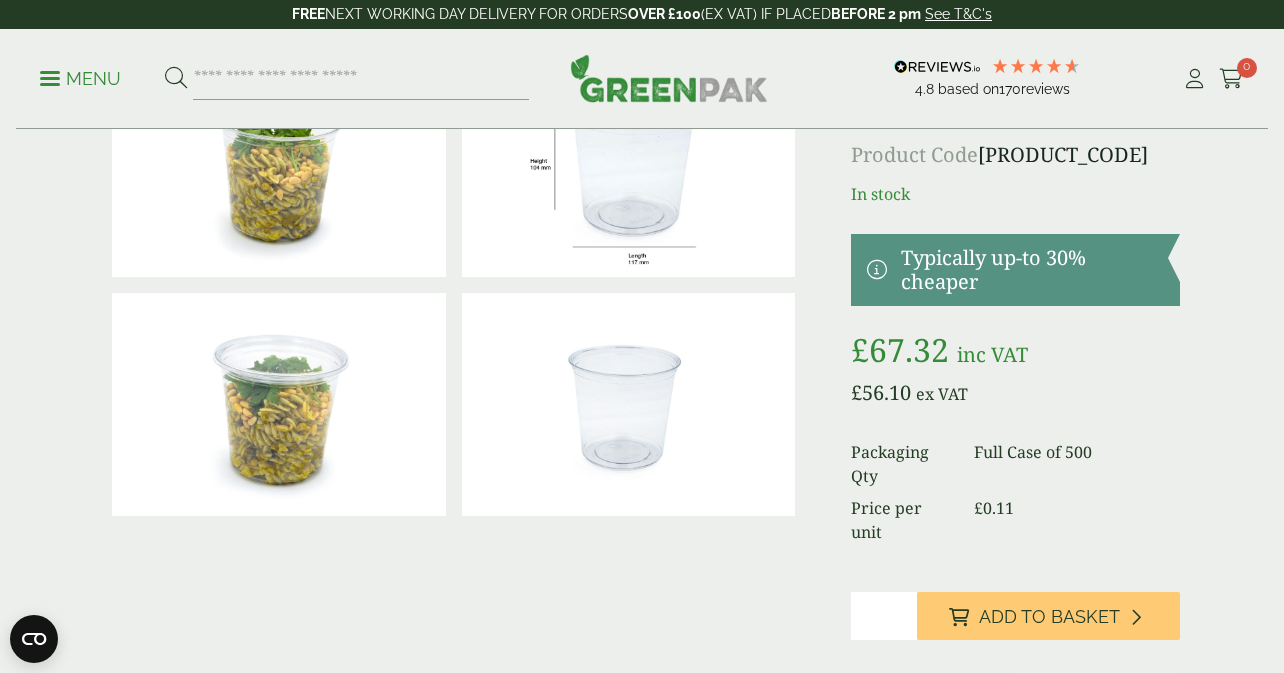 type on "*" 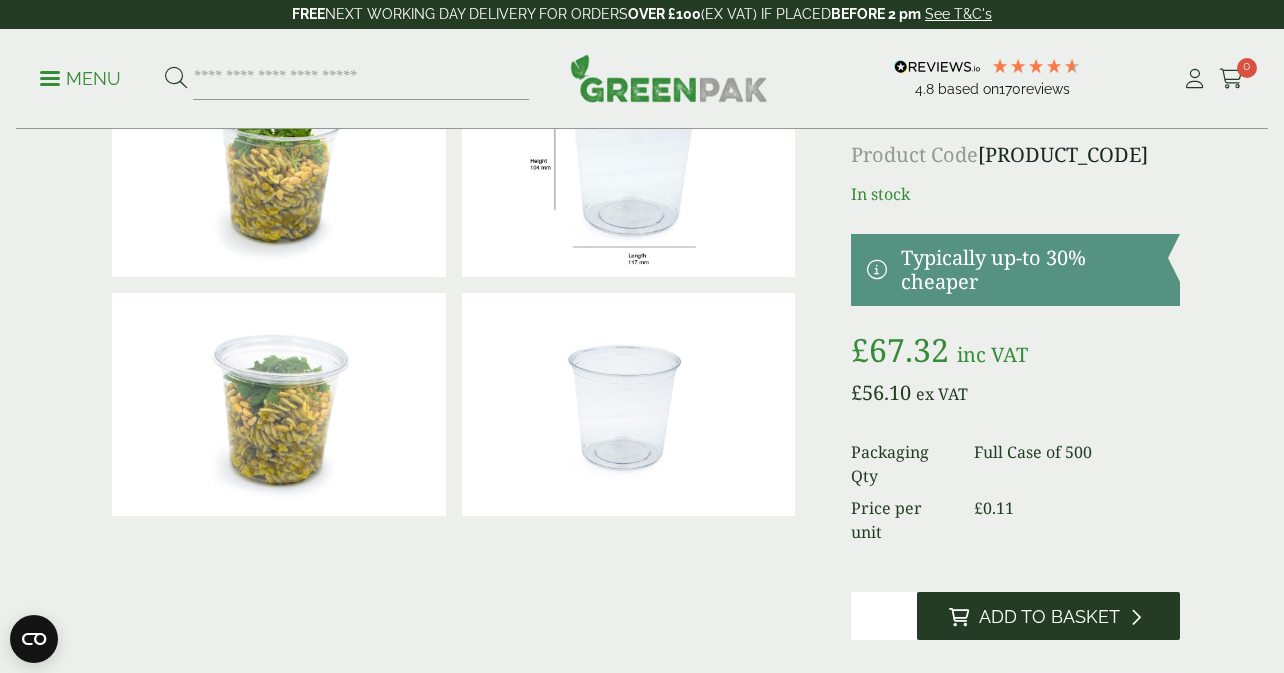 click on "Add to Basket" at bounding box center (1049, 617) 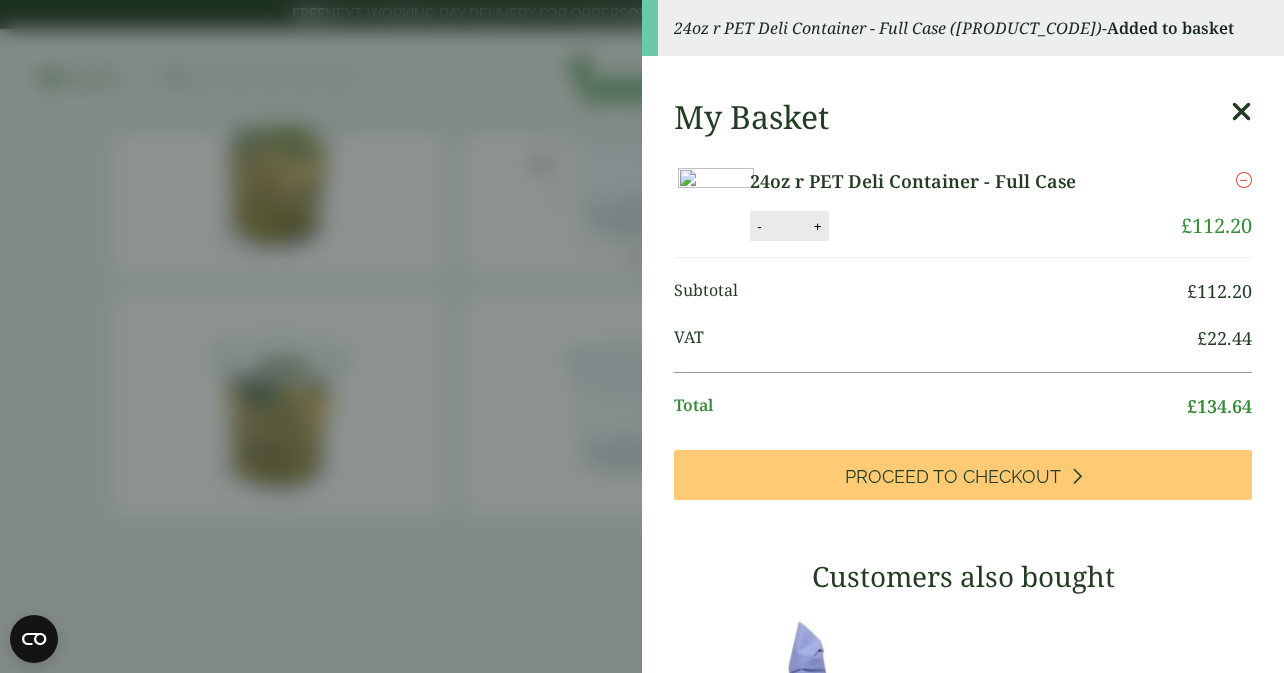 click on "24oz r PET Deli Container - Full Case ([PRODUCT_CODE])  -  Added to basket
My Basket
24oz r PET Deli Container - Full Case
24oz r PET Deli Container - Full Case quantity
- * +
Update
Remove" at bounding box center [642, 336] 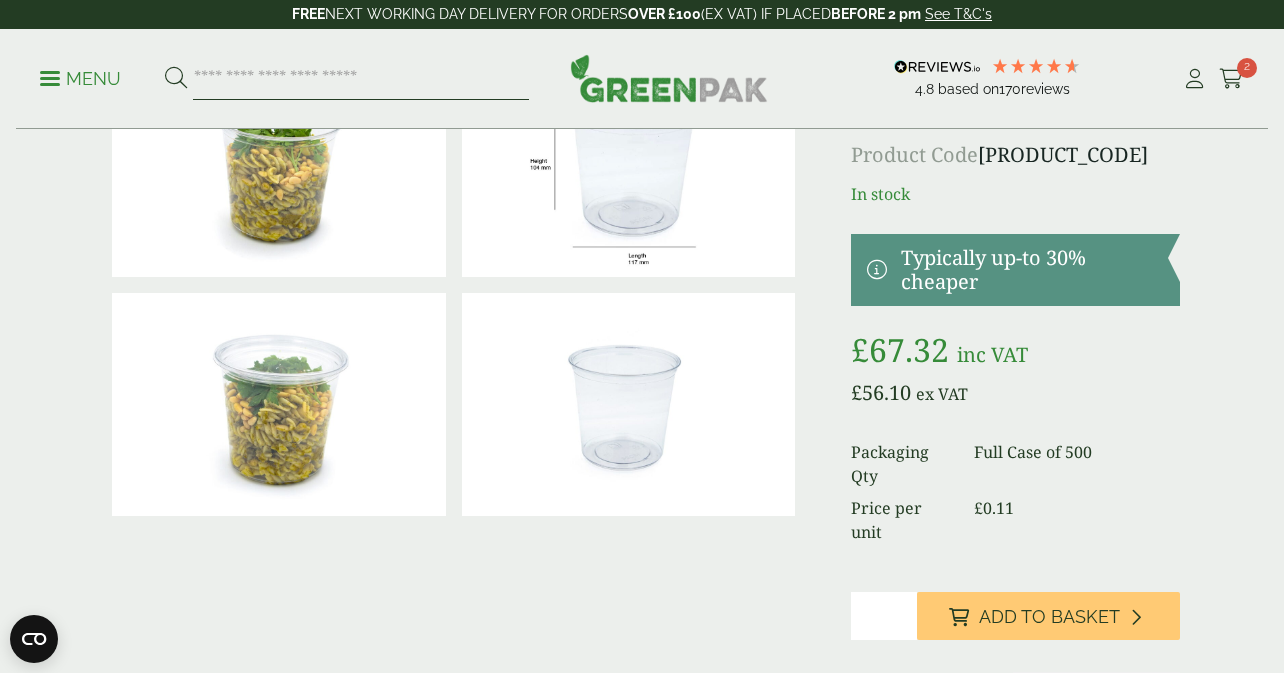 click at bounding box center [361, 79] 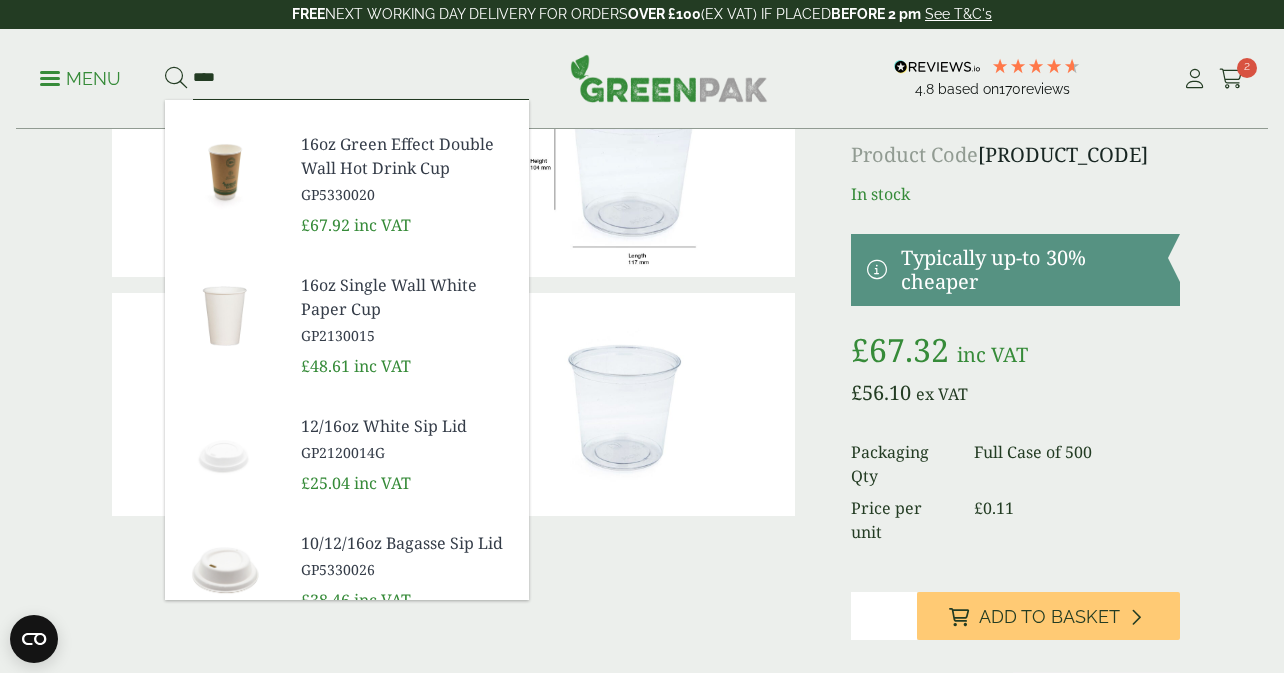 scroll, scrollTop: 307, scrollLeft: 0, axis: vertical 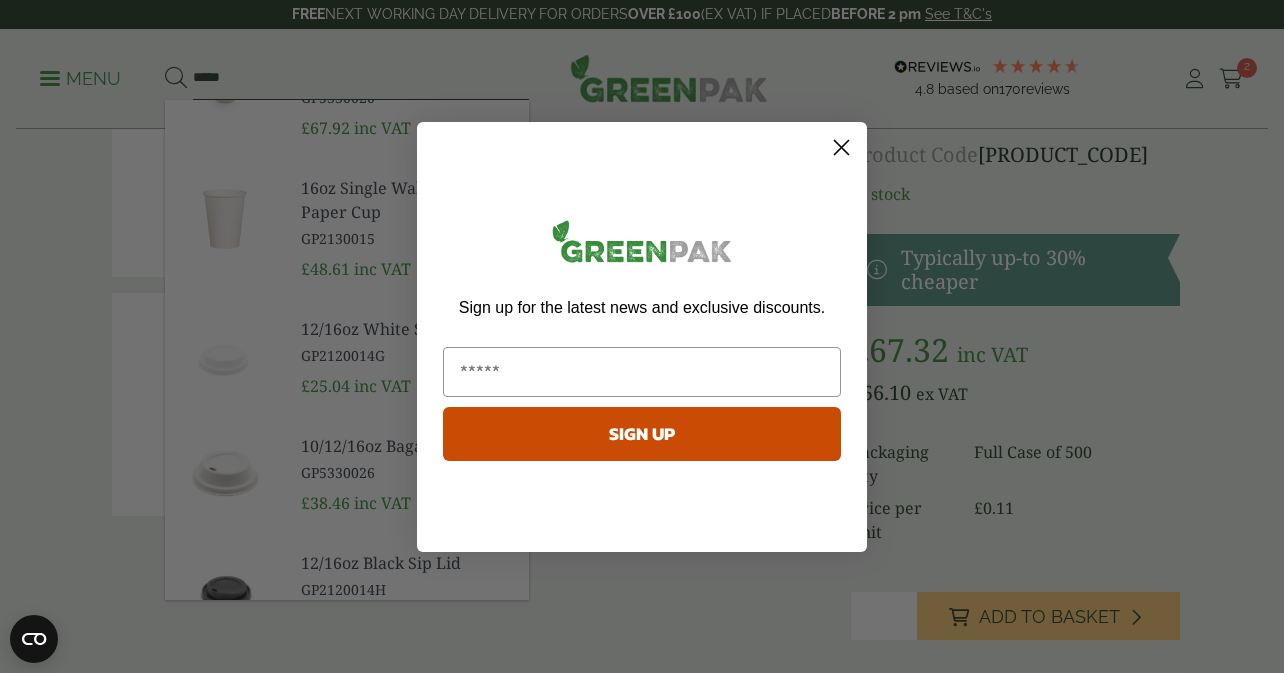 type on "****" 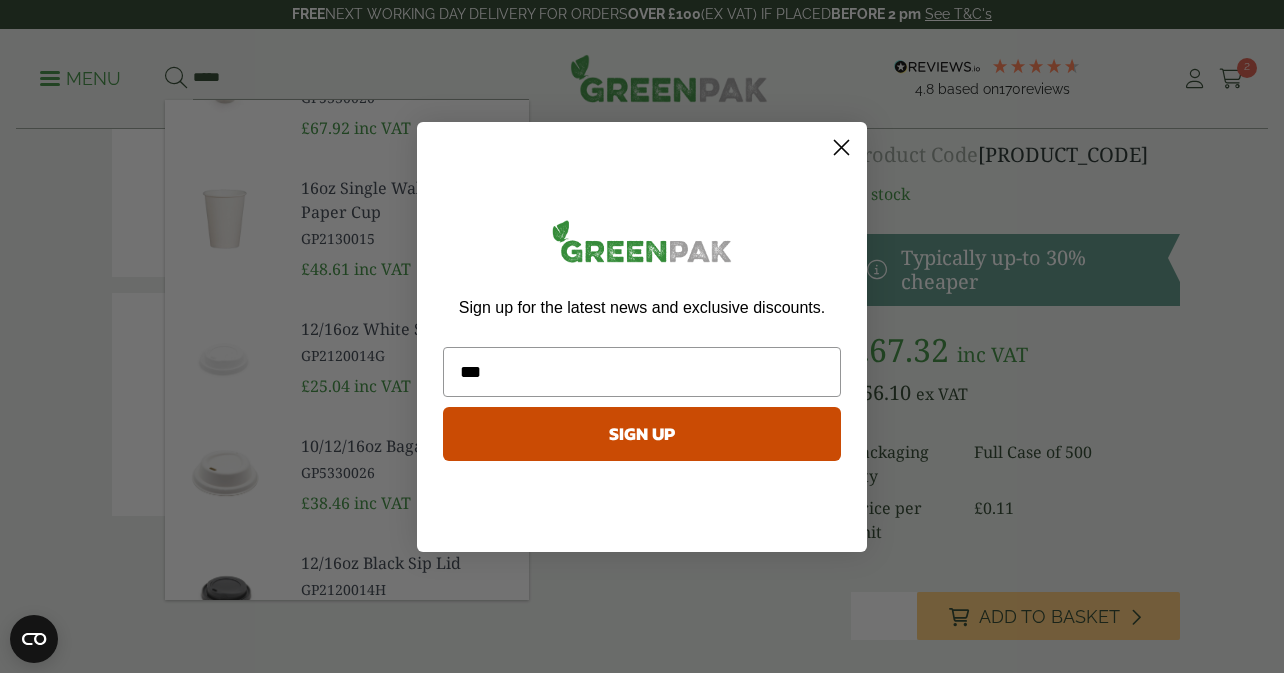 type on "***" 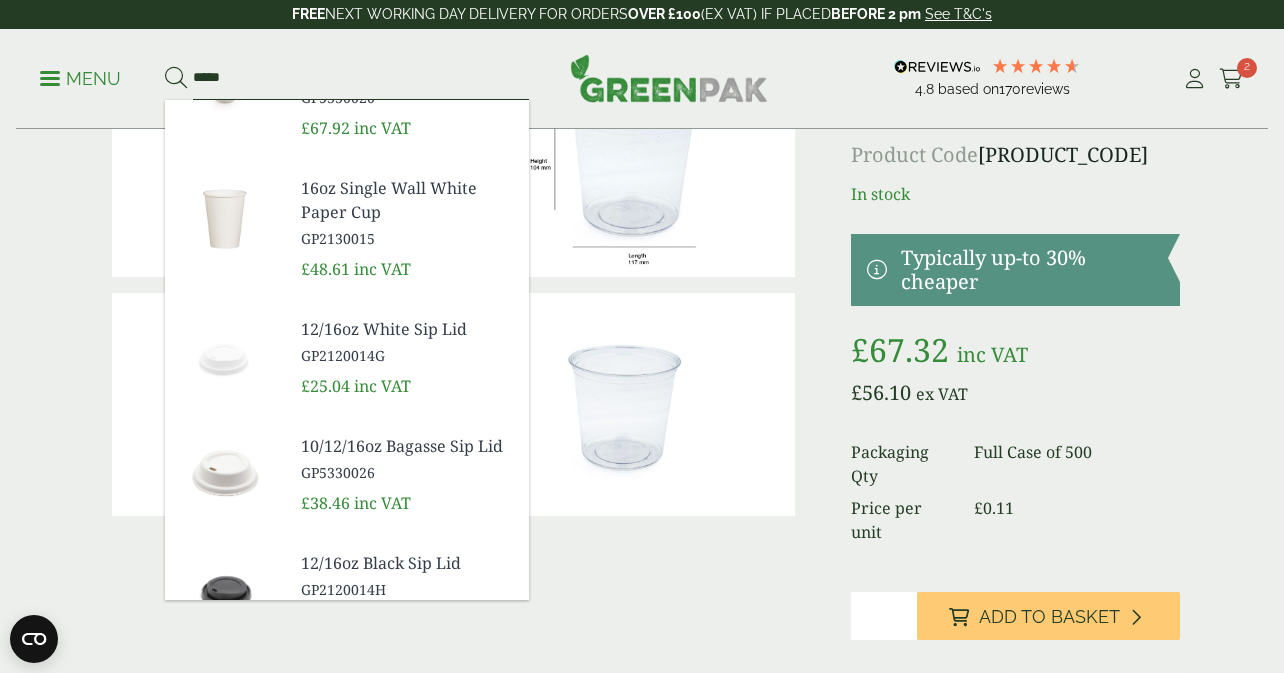 click on "****" at bounding box center (361, 79) 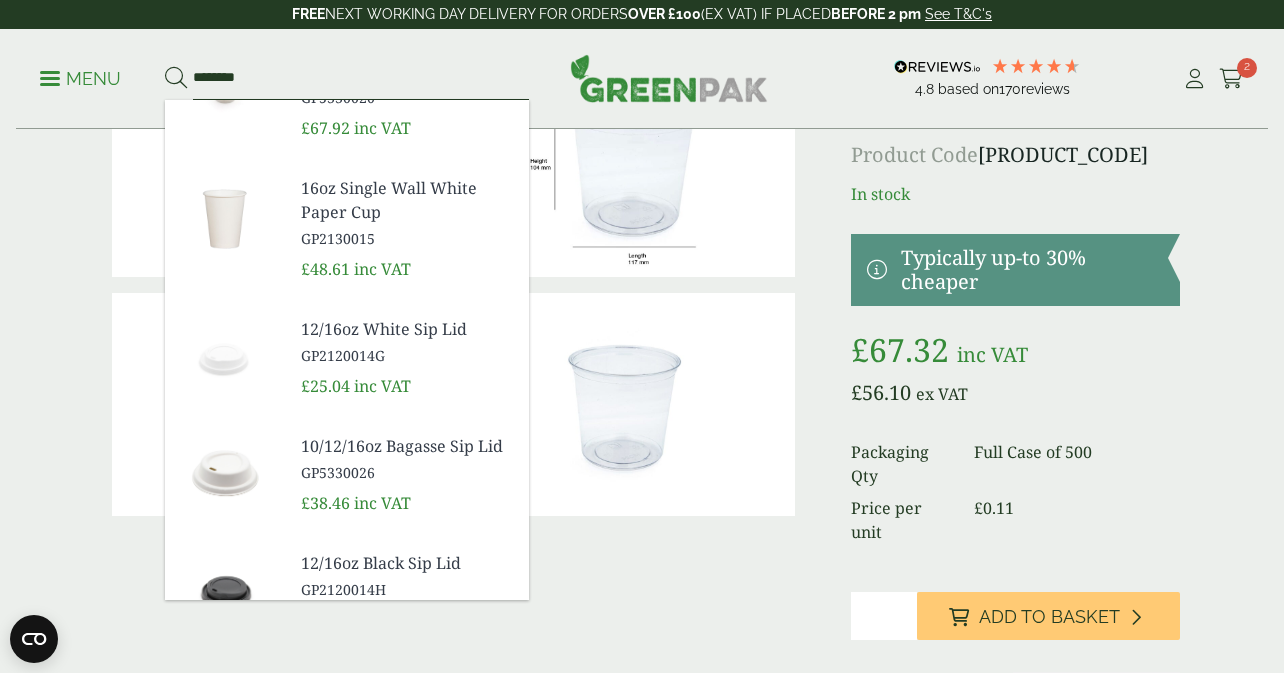 scroll, scrollTop: 0, scrollLeft: 0, axis: both 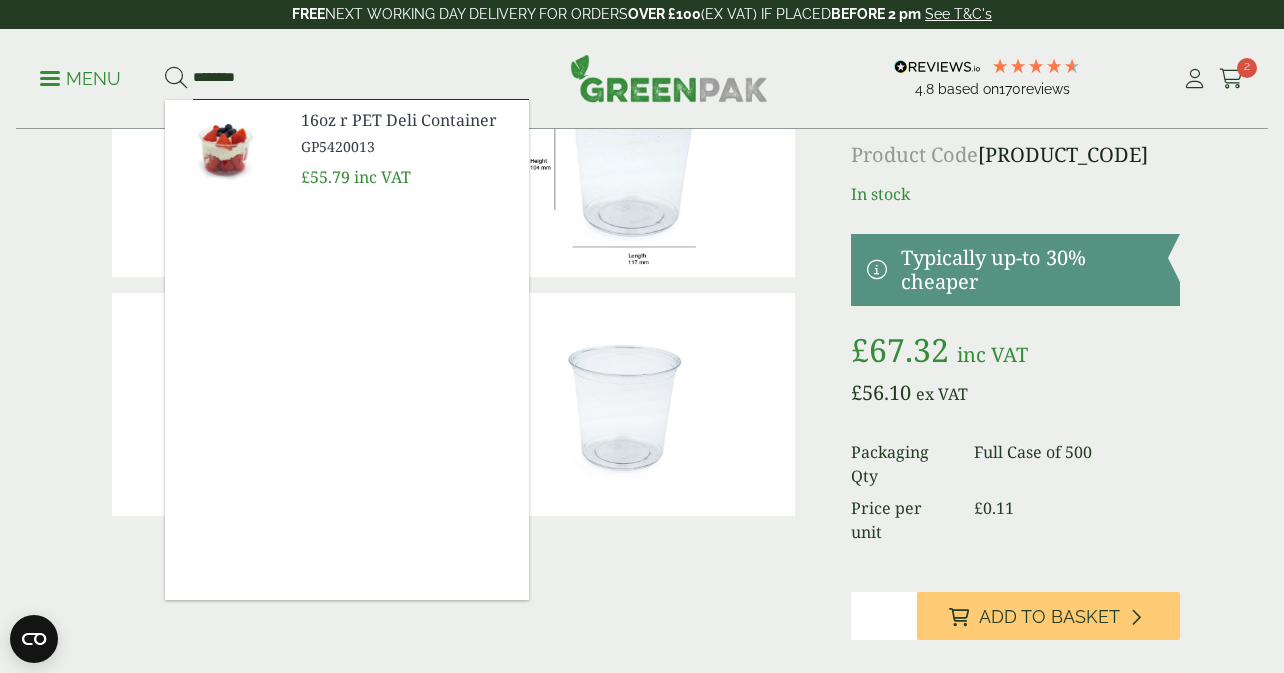 type on "********" 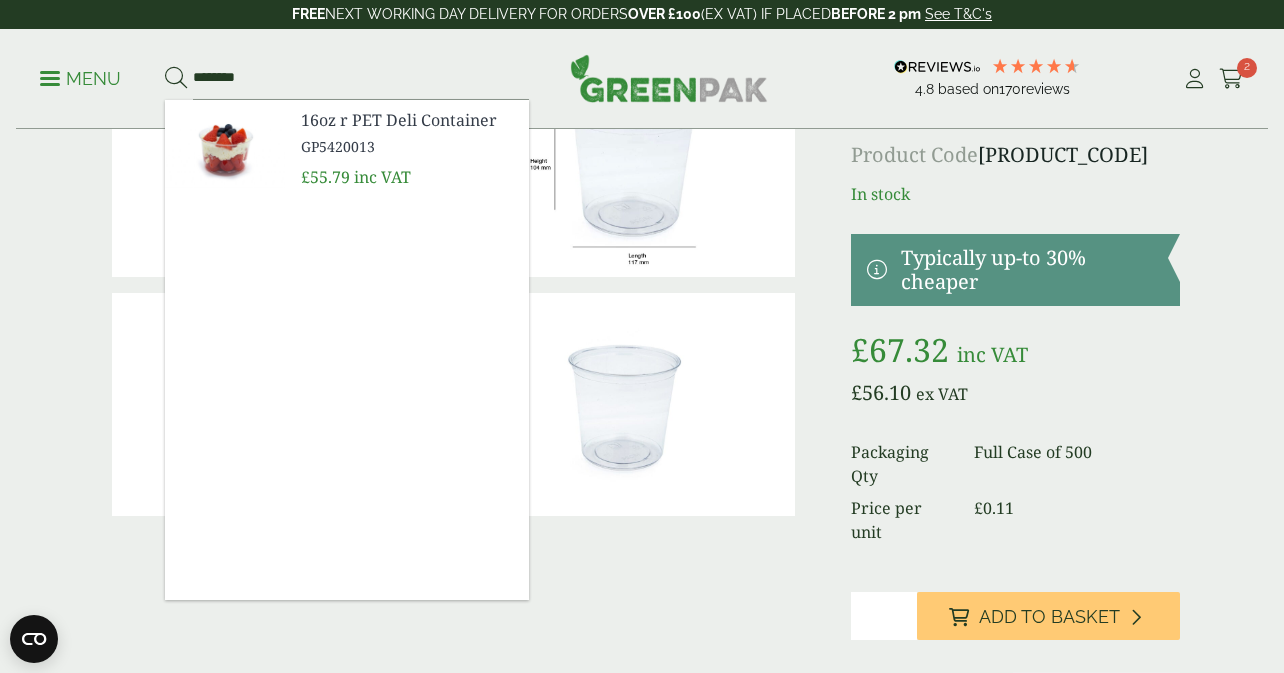 click on "16oz r PET Deli Container" at bounding box center (407, 120) 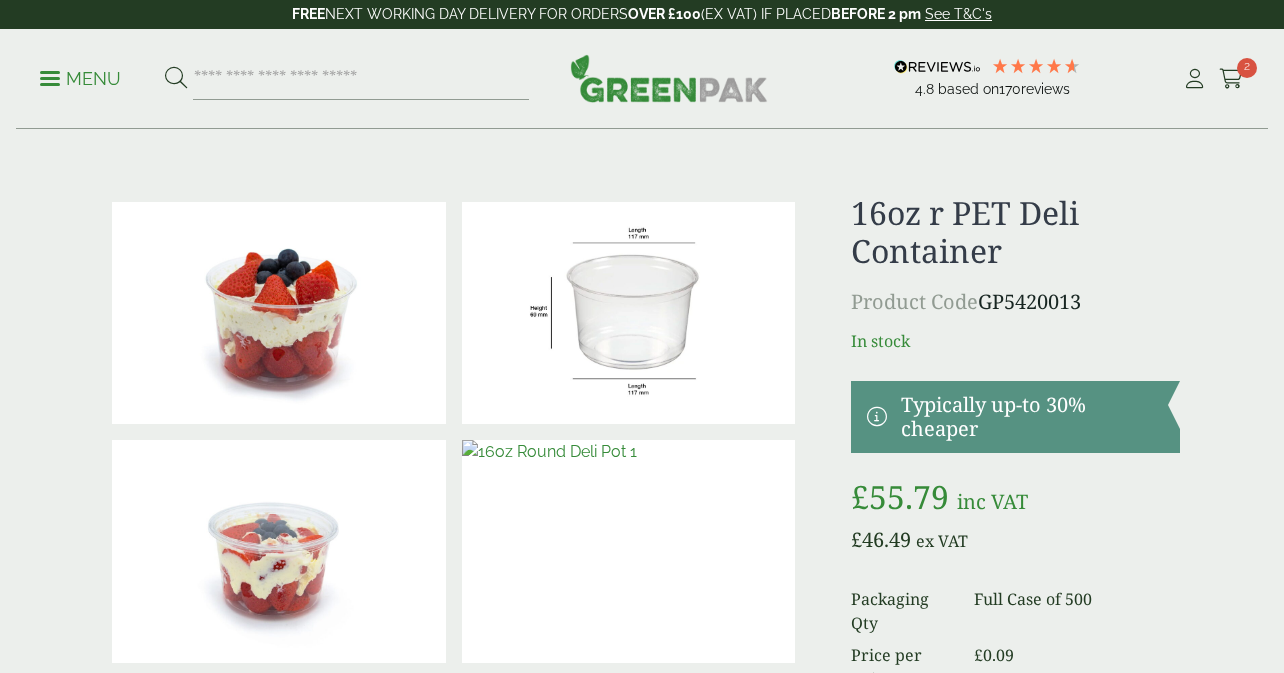 scroll, scrollTop: 211, scrollLeft: 0, axis: vertical 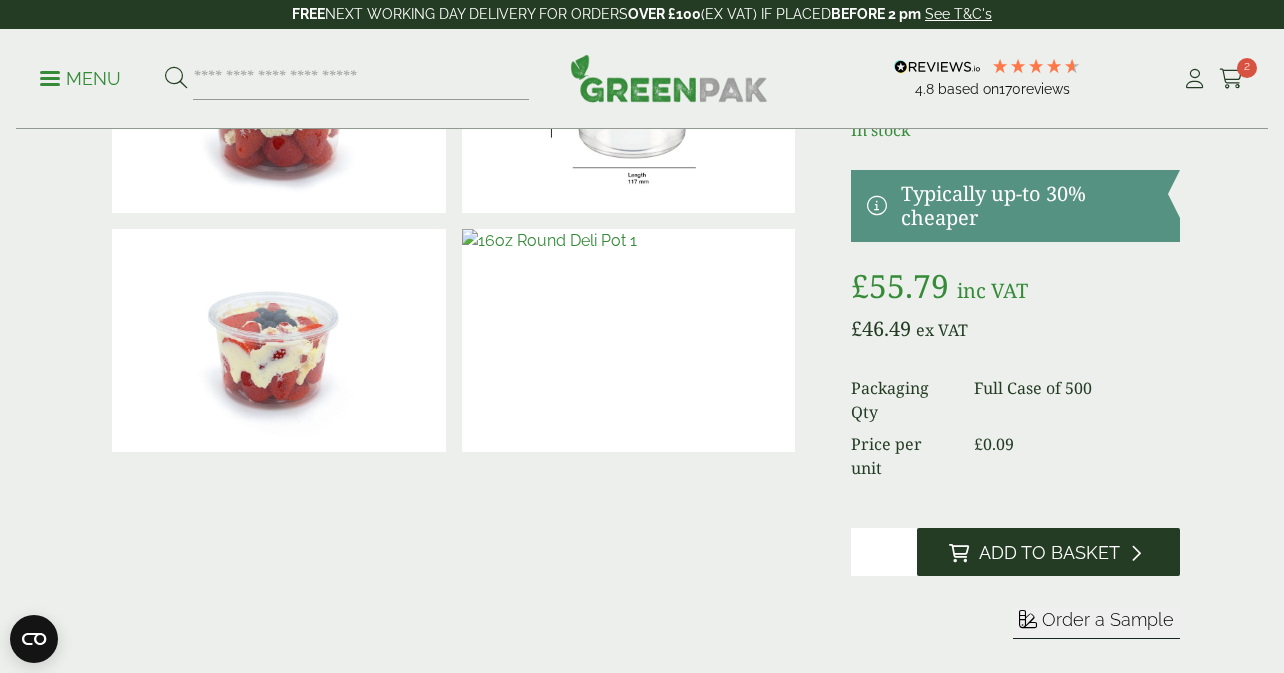click on "Add to Basket" at bounding box center [1048, 552] 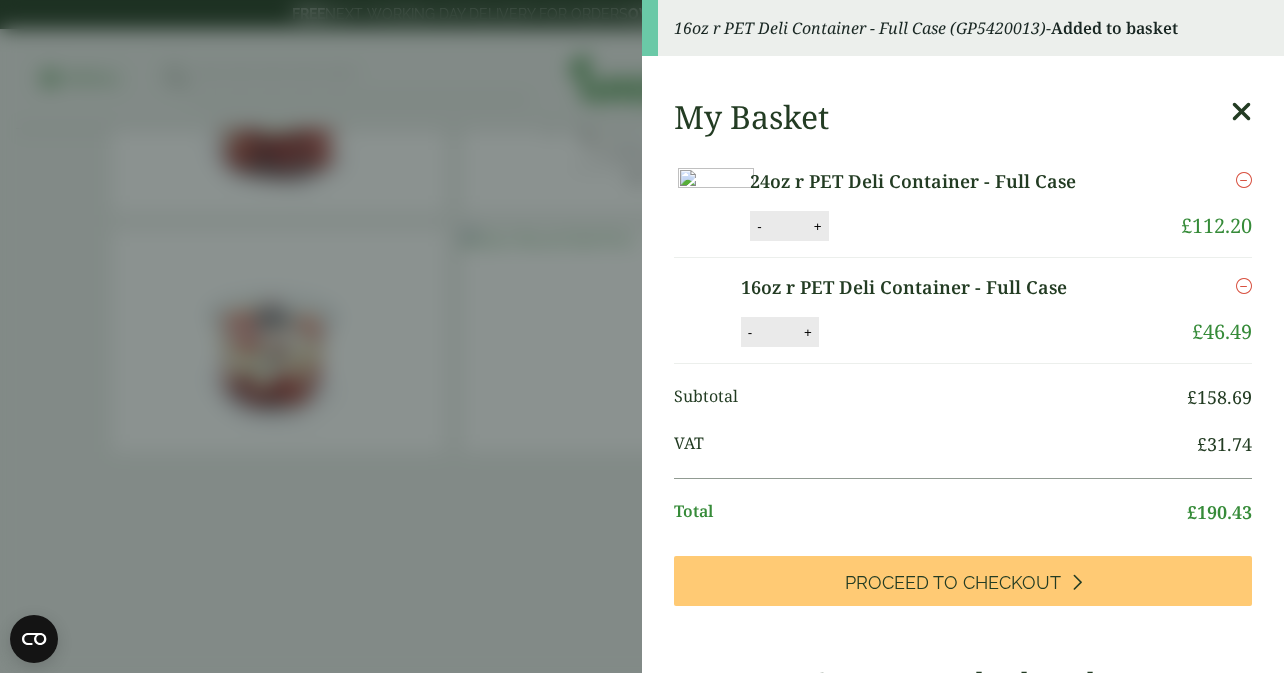 scroll, scrollTop: 116, scrollLeft: 0, axis: vertical 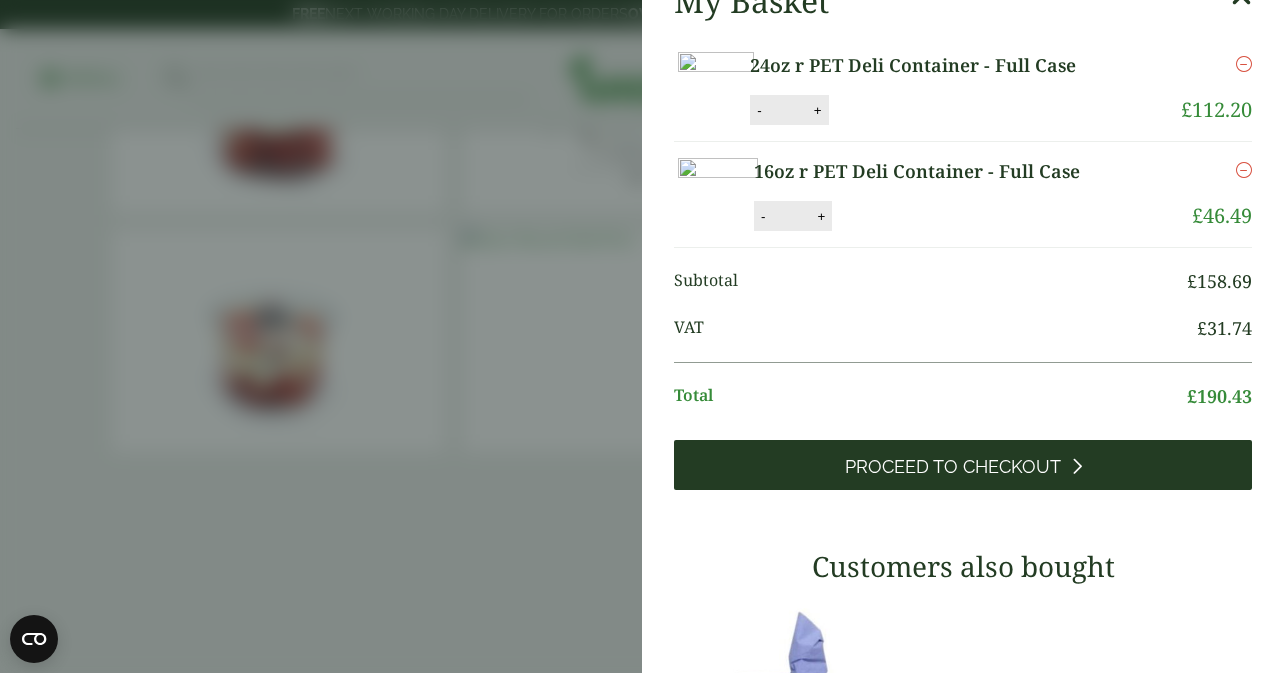 click on "Proceed to Checkout" at bounding box center (953, 467) 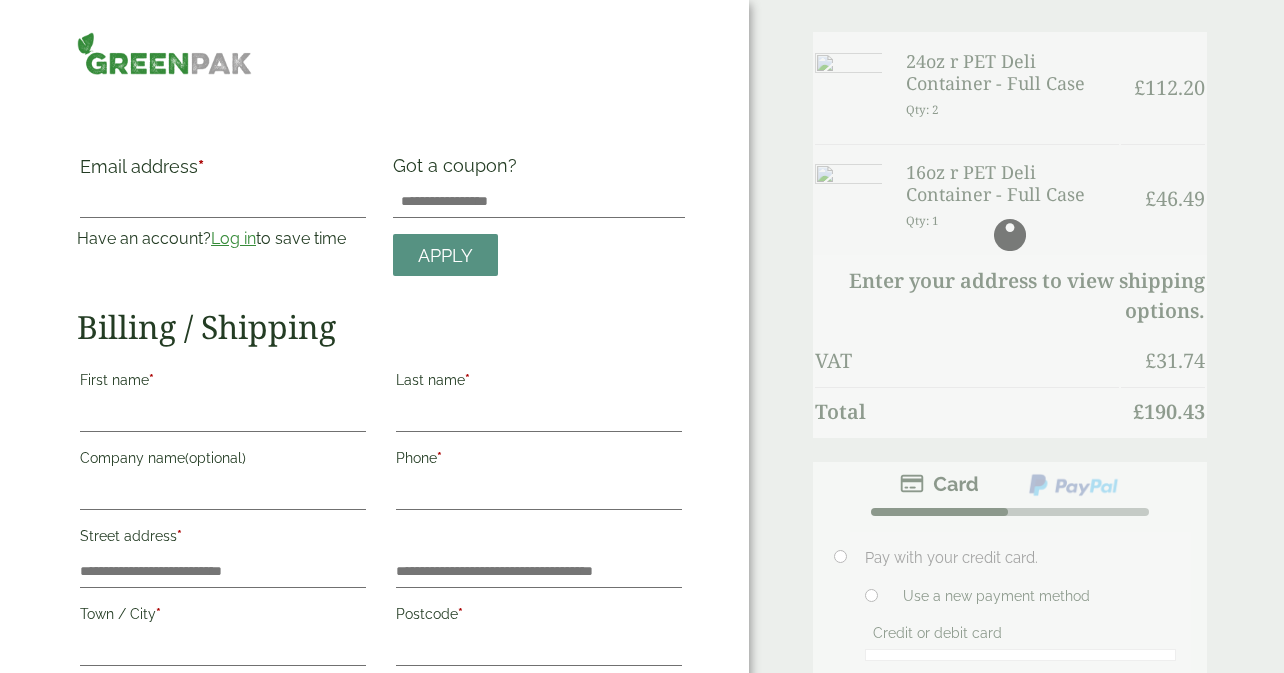 scroll, scrollTop: 0, scrollLeft: 0, axis: both 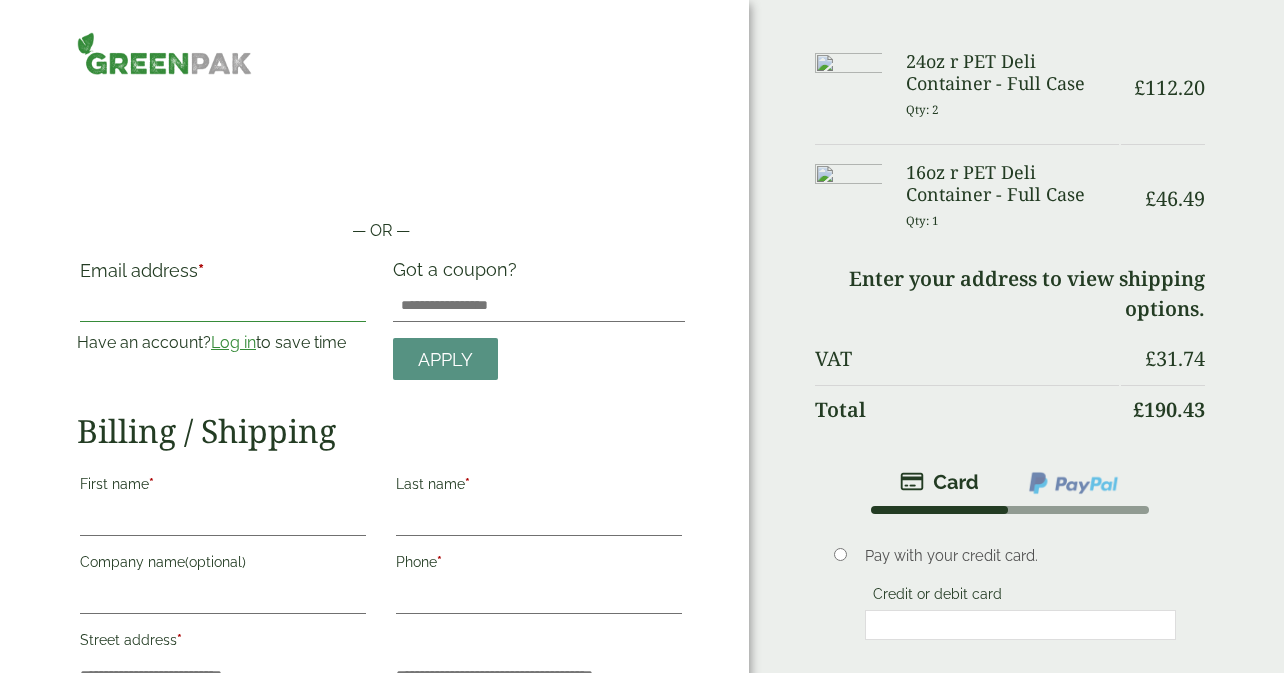 click on "Email address  *" at bounding box center (223, 306) 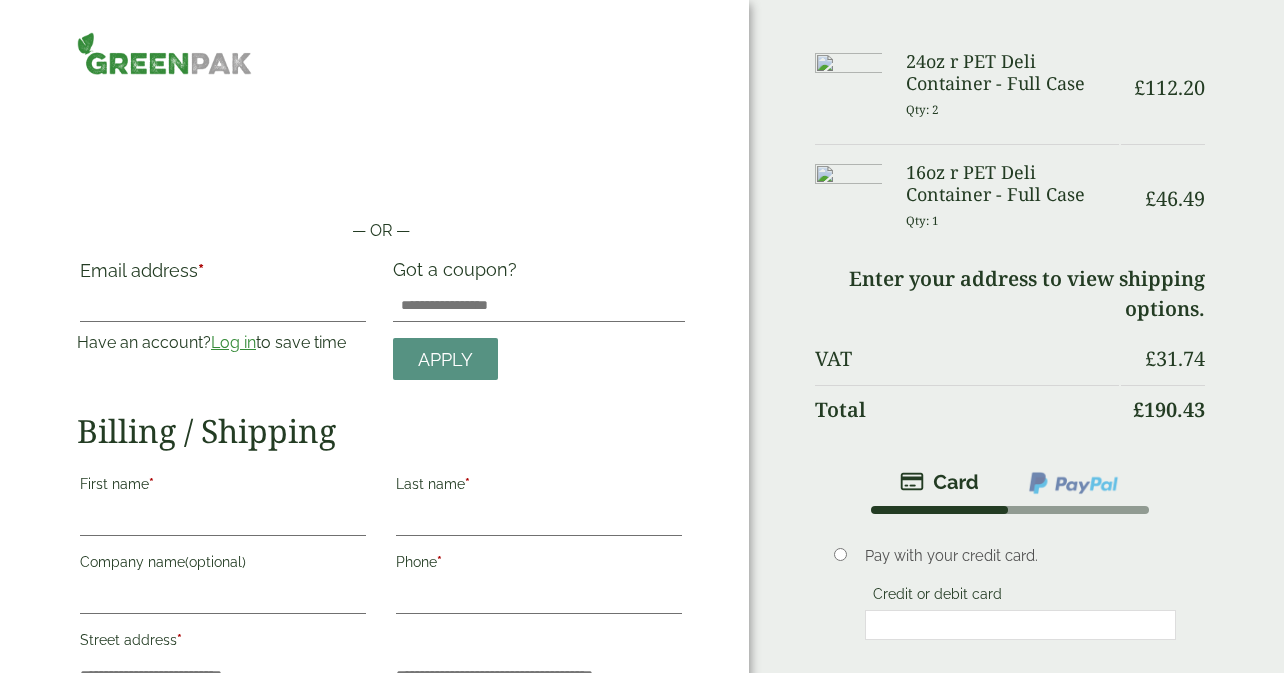 click on "Log in" at bounding box center (233, 342) 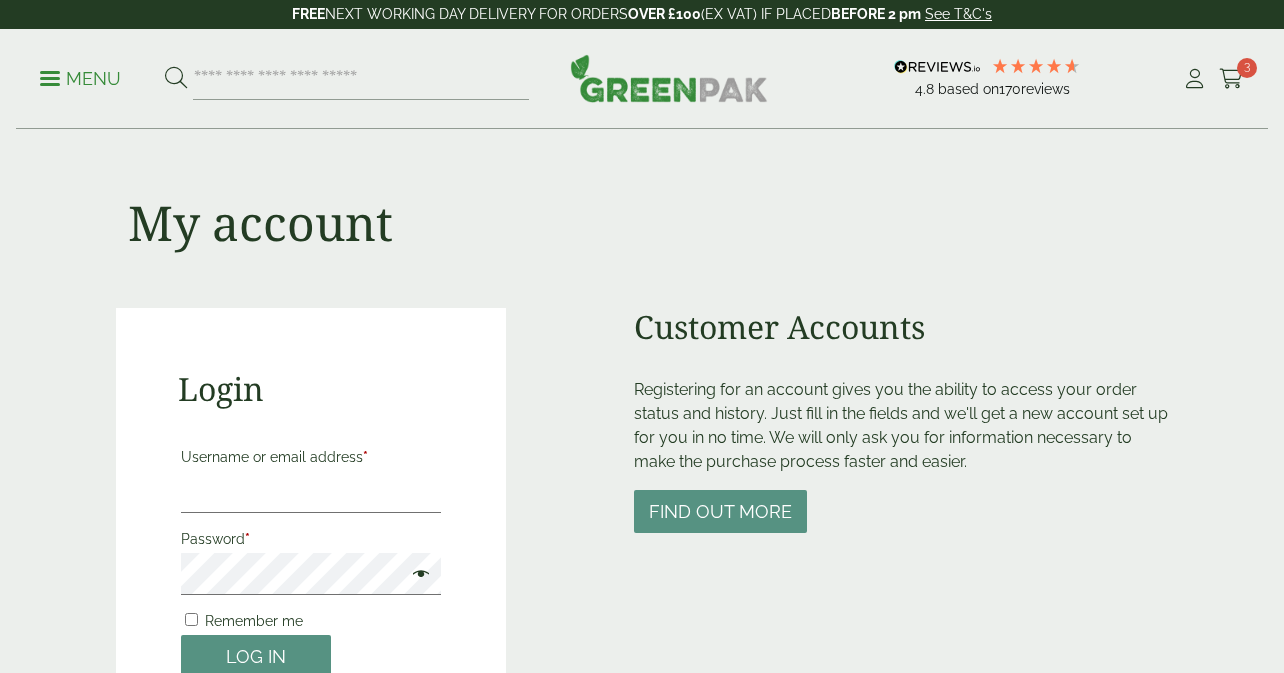 scroll, scrollTop: 0, scrollLeft: 0, axis: both 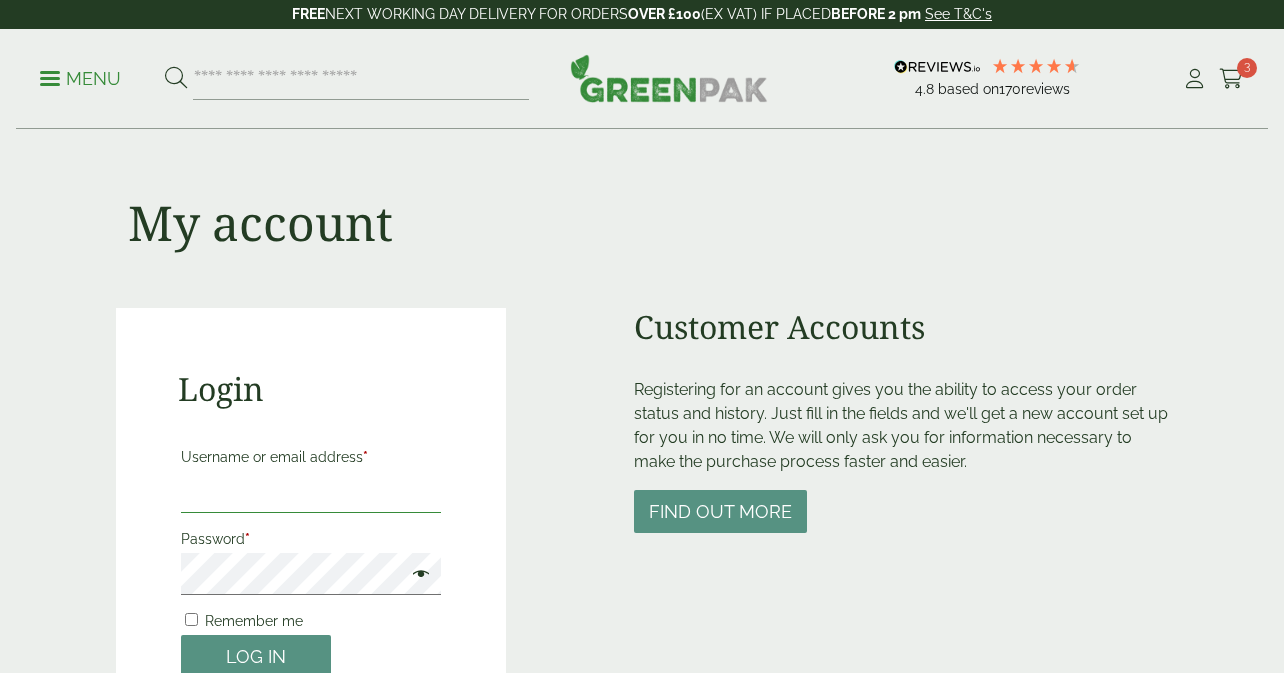type on "**********" 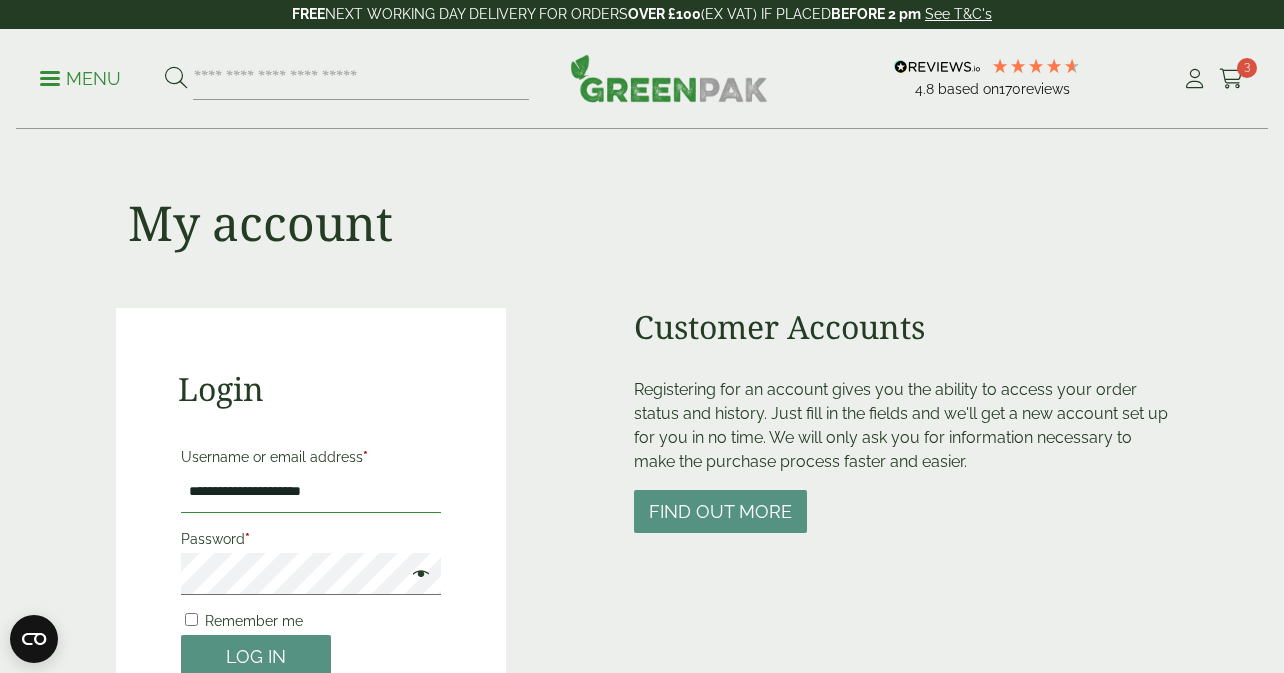 click on "**********" at bounding box center [311, 492] 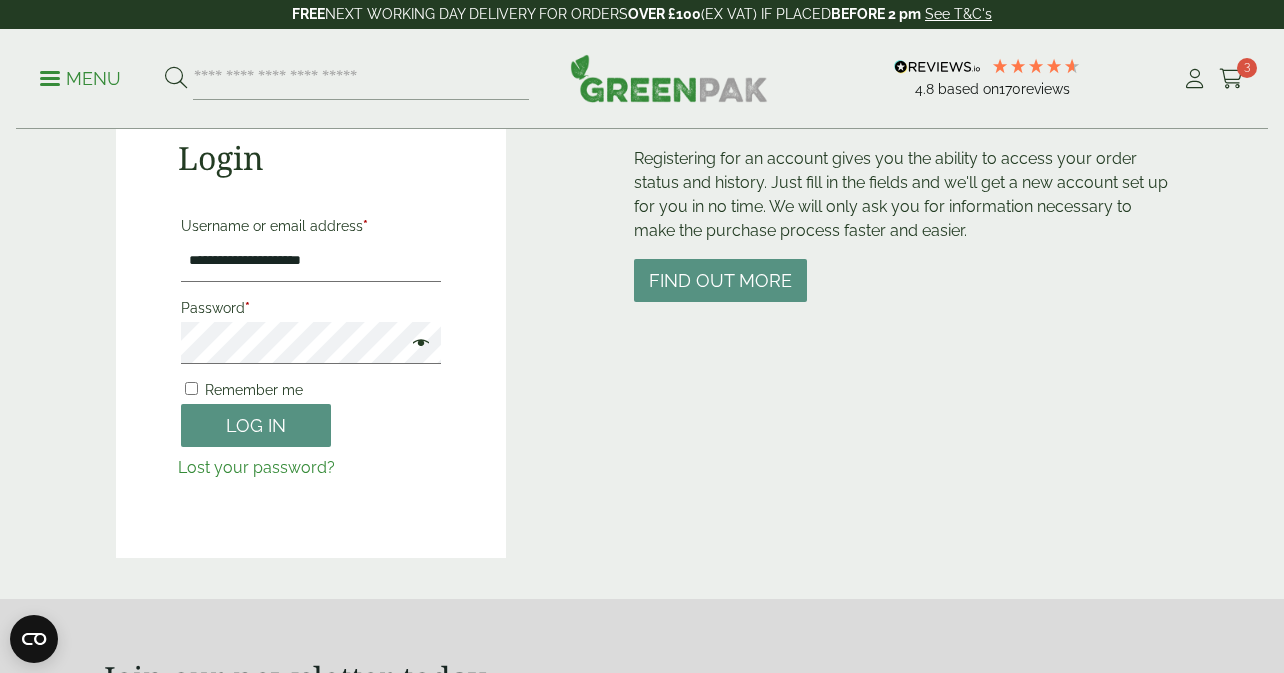 click on "**********" at bounding box center (311, 344) 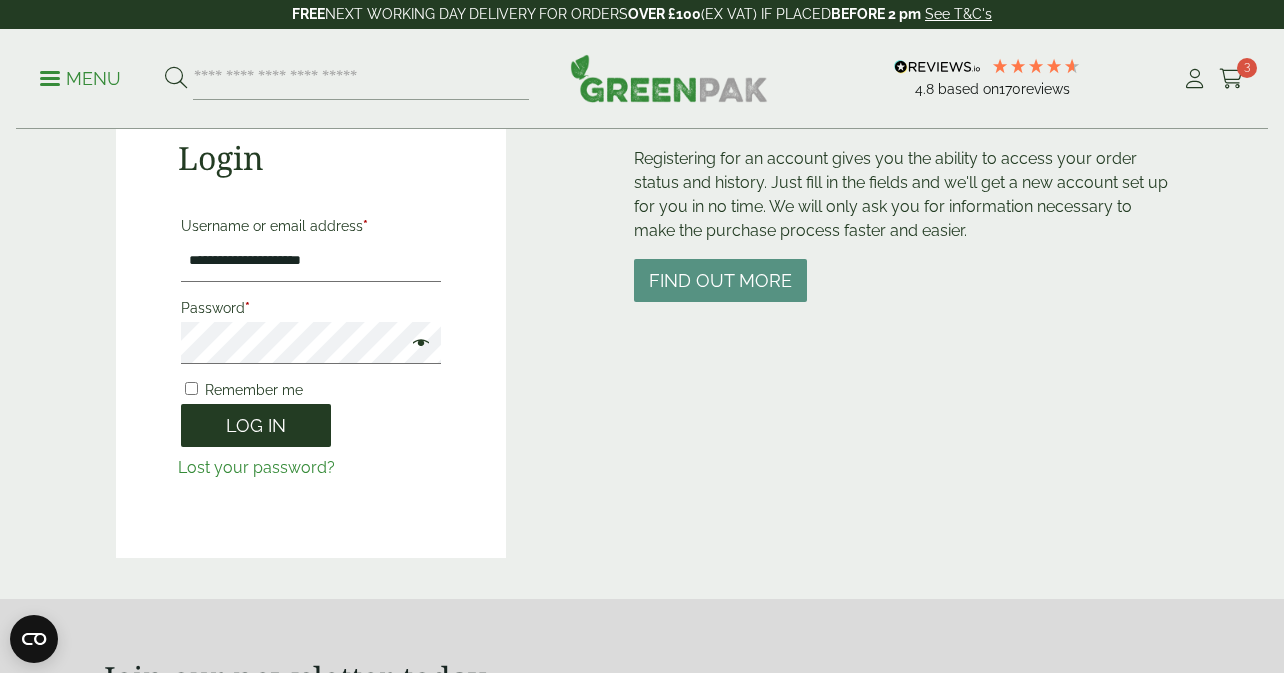 click on "Log in" at bounding box center [256, 425] 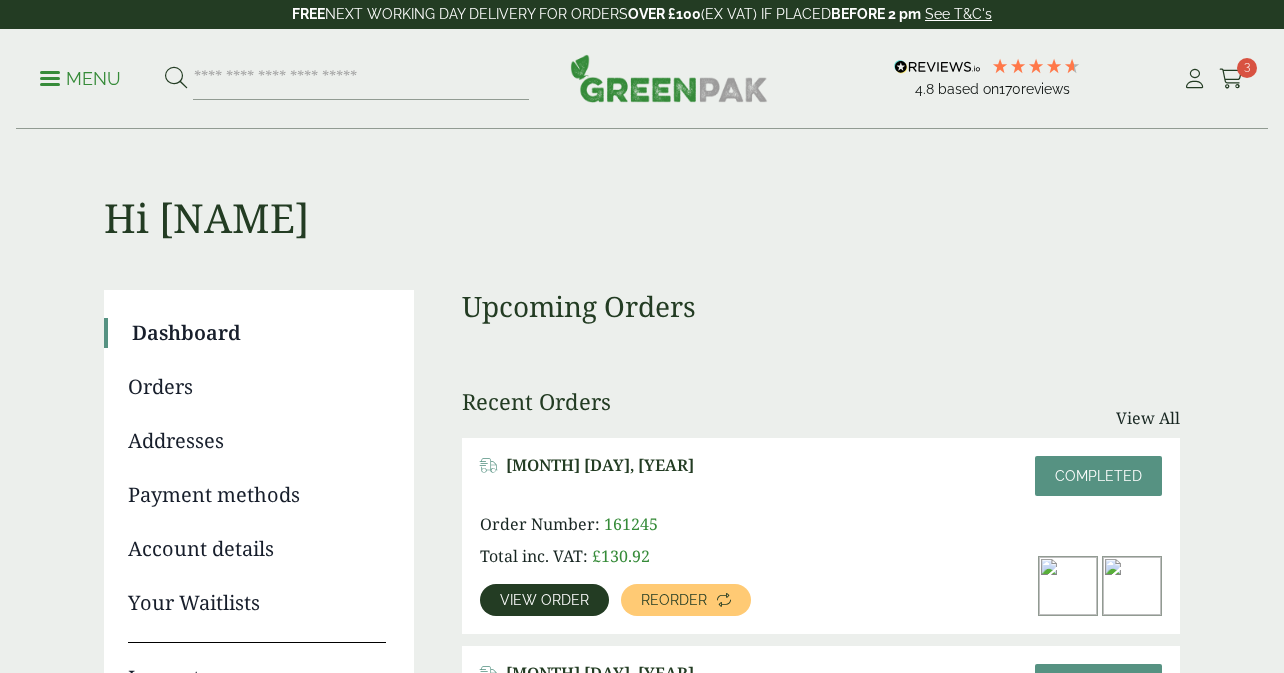 scroll, scrollTop: 0, scrollLeft: 0, axis: both 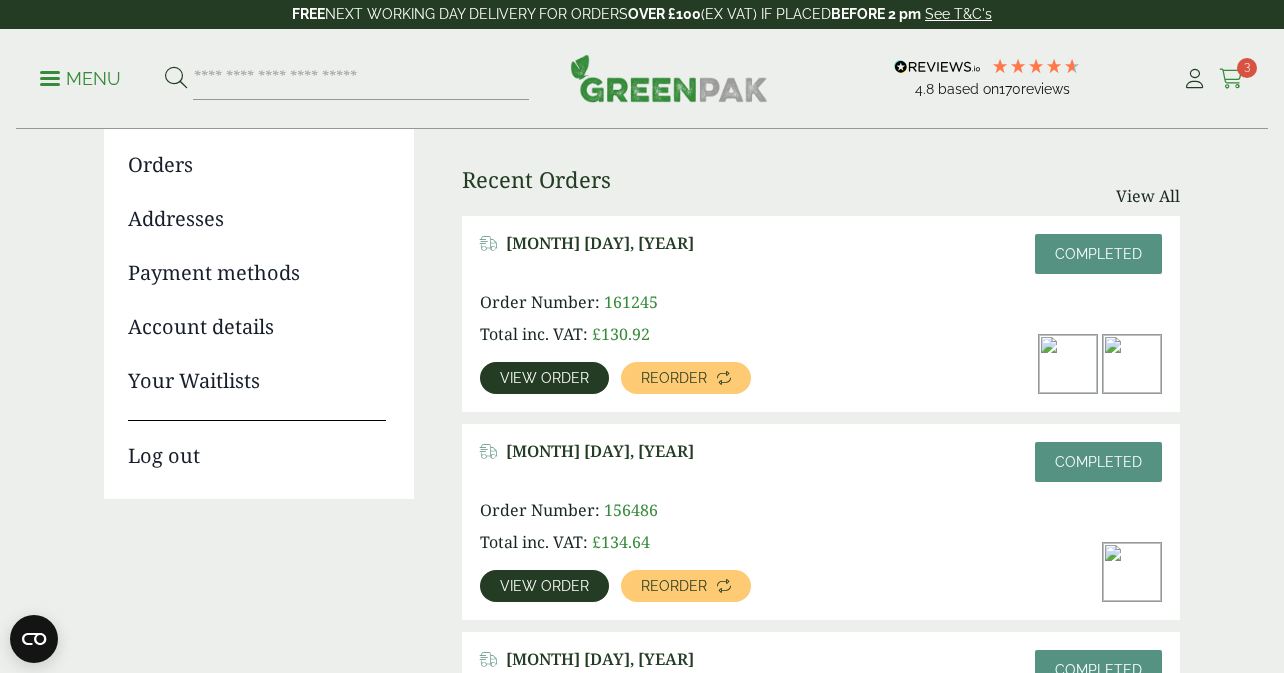 click at bounding box center [1231, 79] 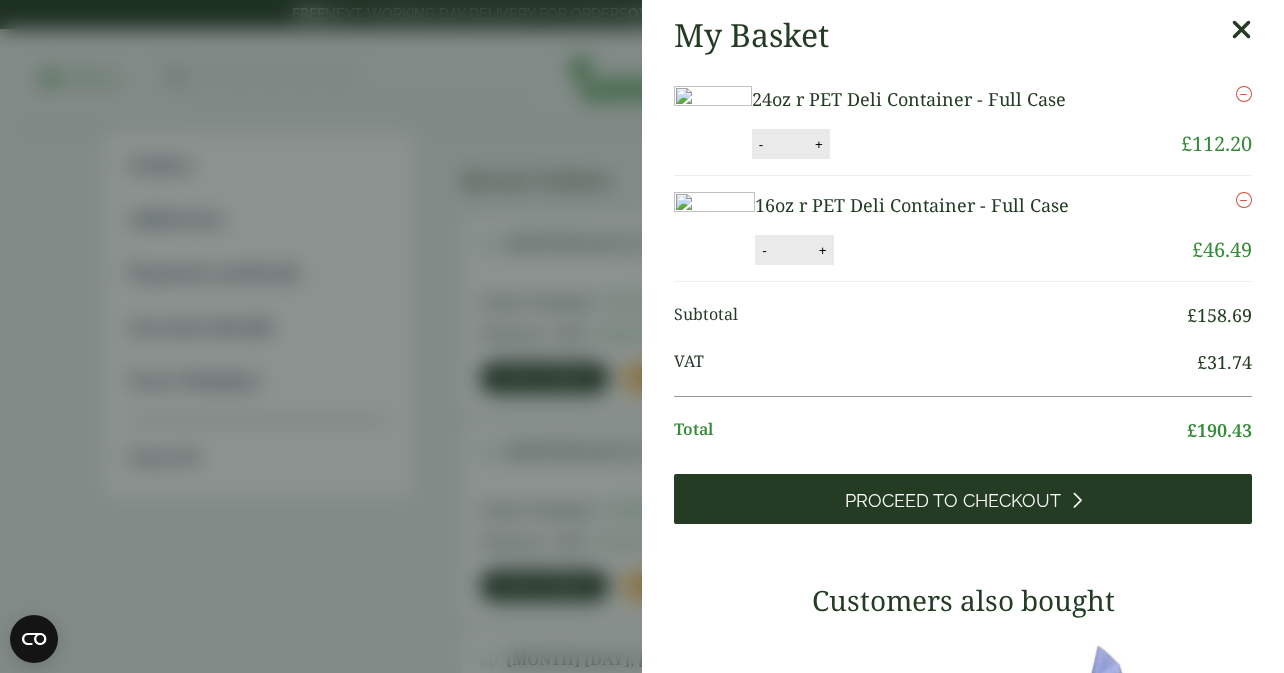 click on "Proceed to Checkout" at bounding box center (953, 501) 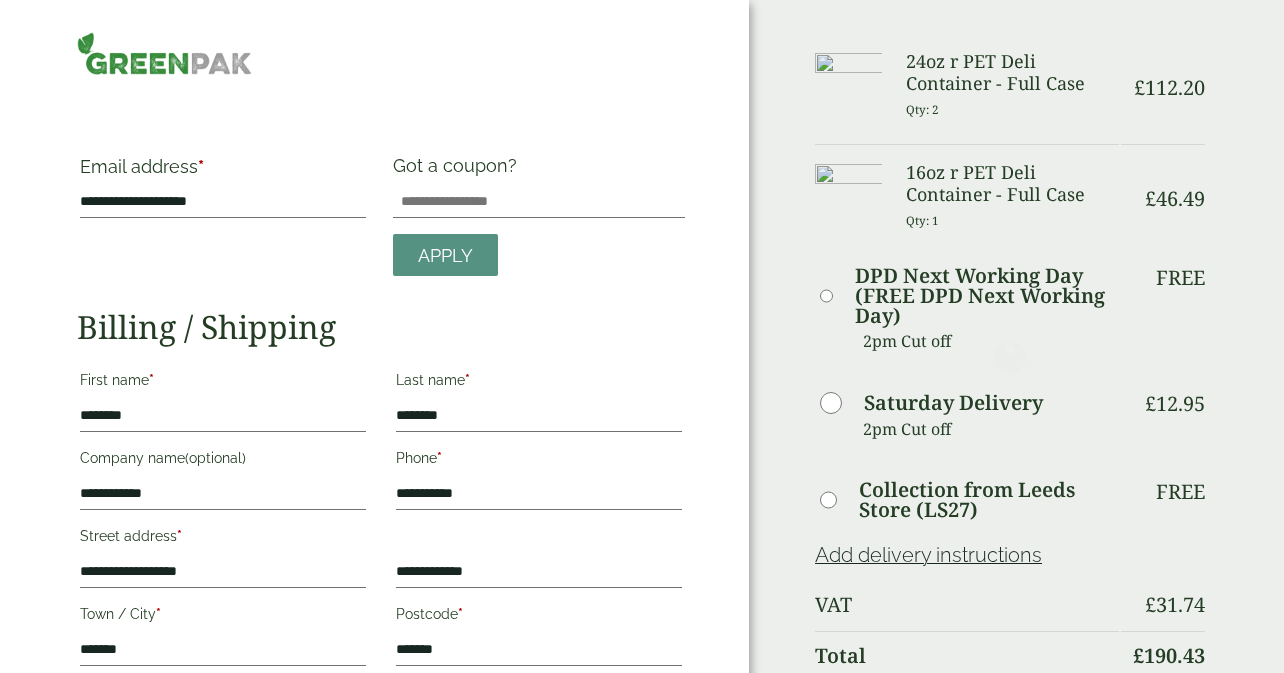 scroll, scrollTop: 0, scrollLeft: 0, axis: both 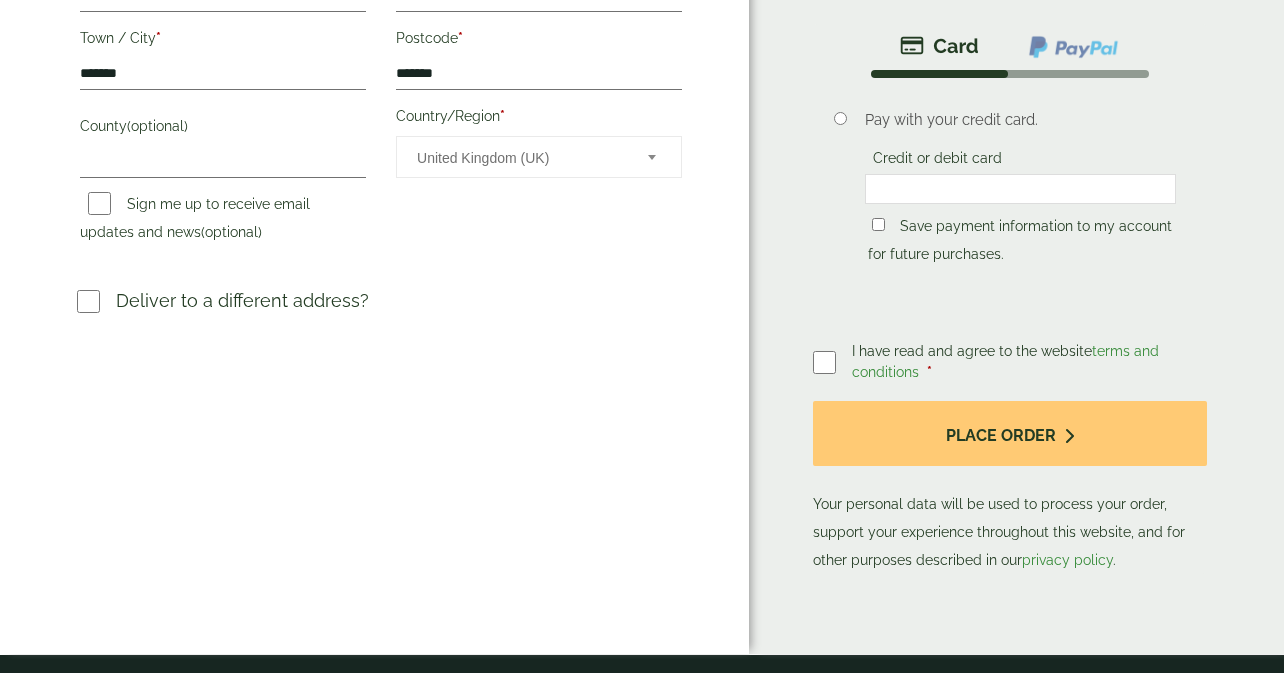 click at bounding box center [832, 362] 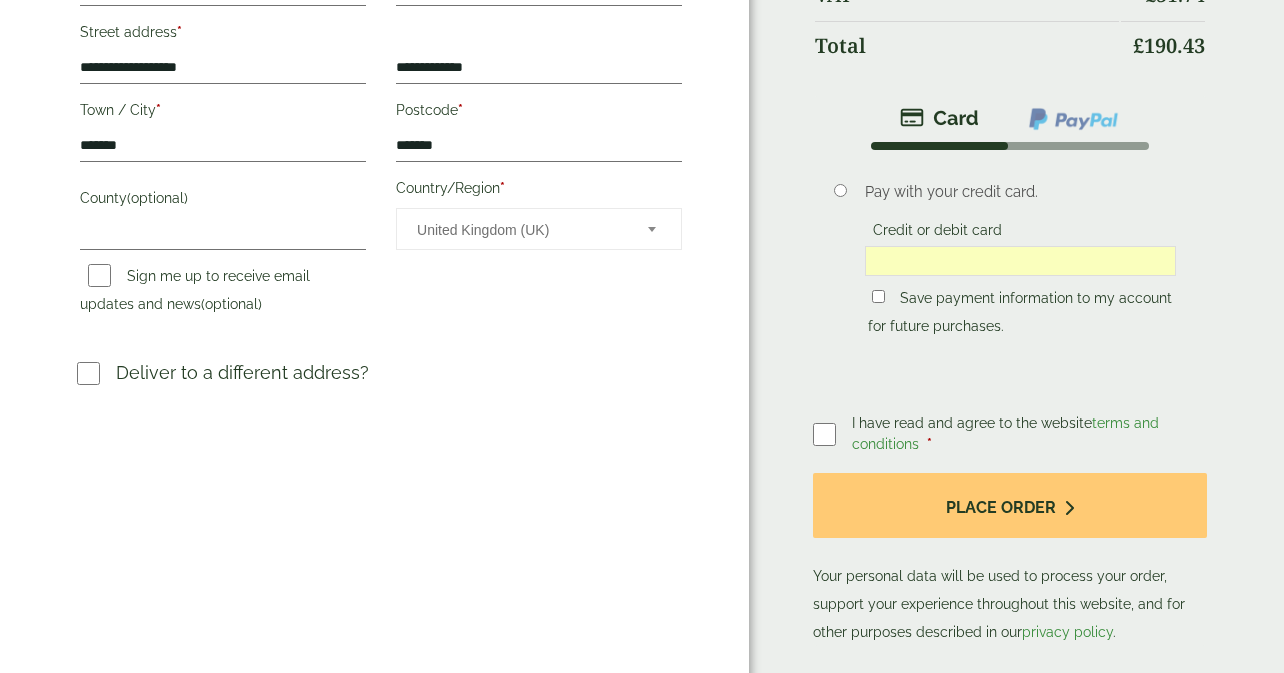 scroll, scrollTop: 700, scrollLeft: 0, axis: vertical 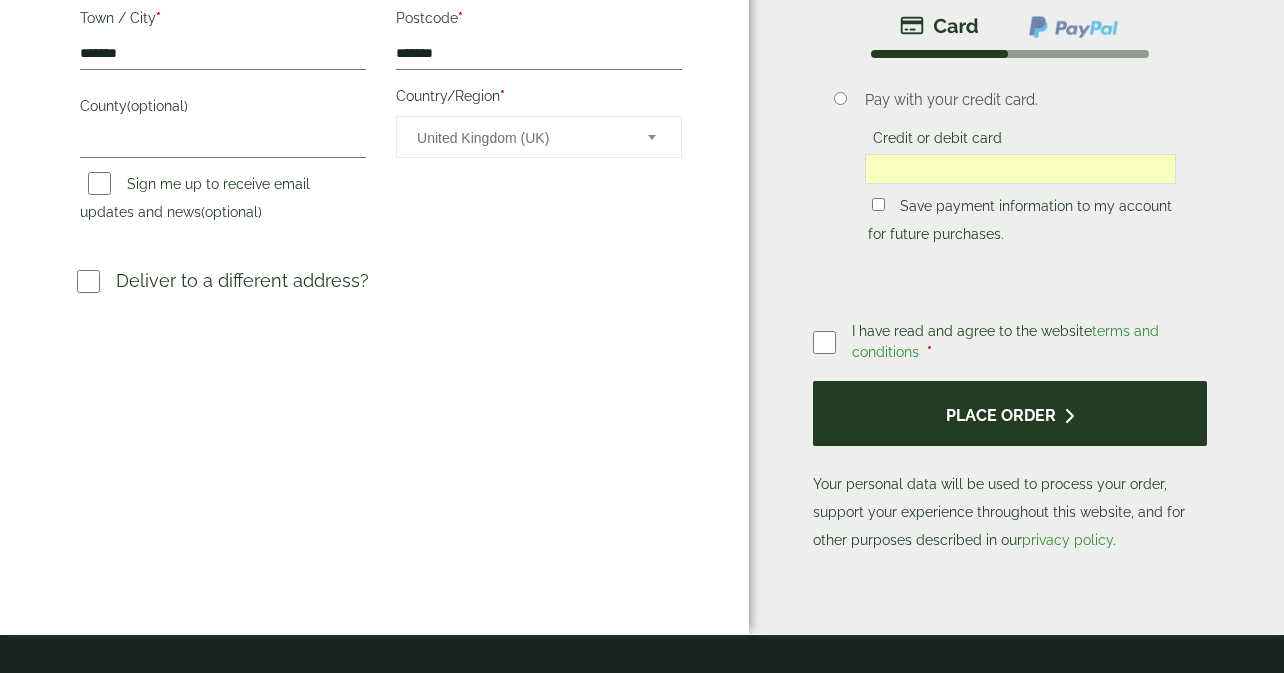 click on "Place order" at bounding box center (1010, 413) 